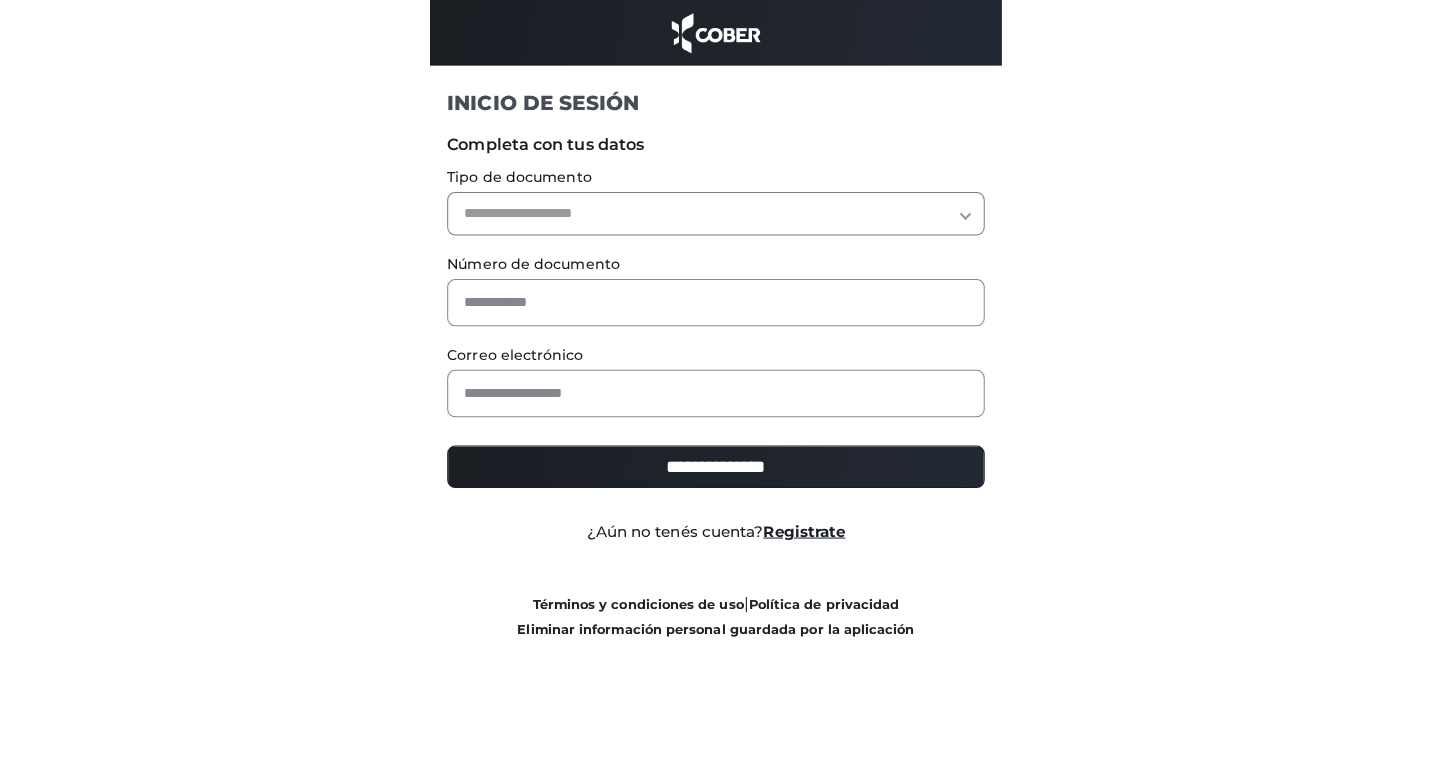 scroll, scrollTop: 0, scrollLeft: 0, axis: both 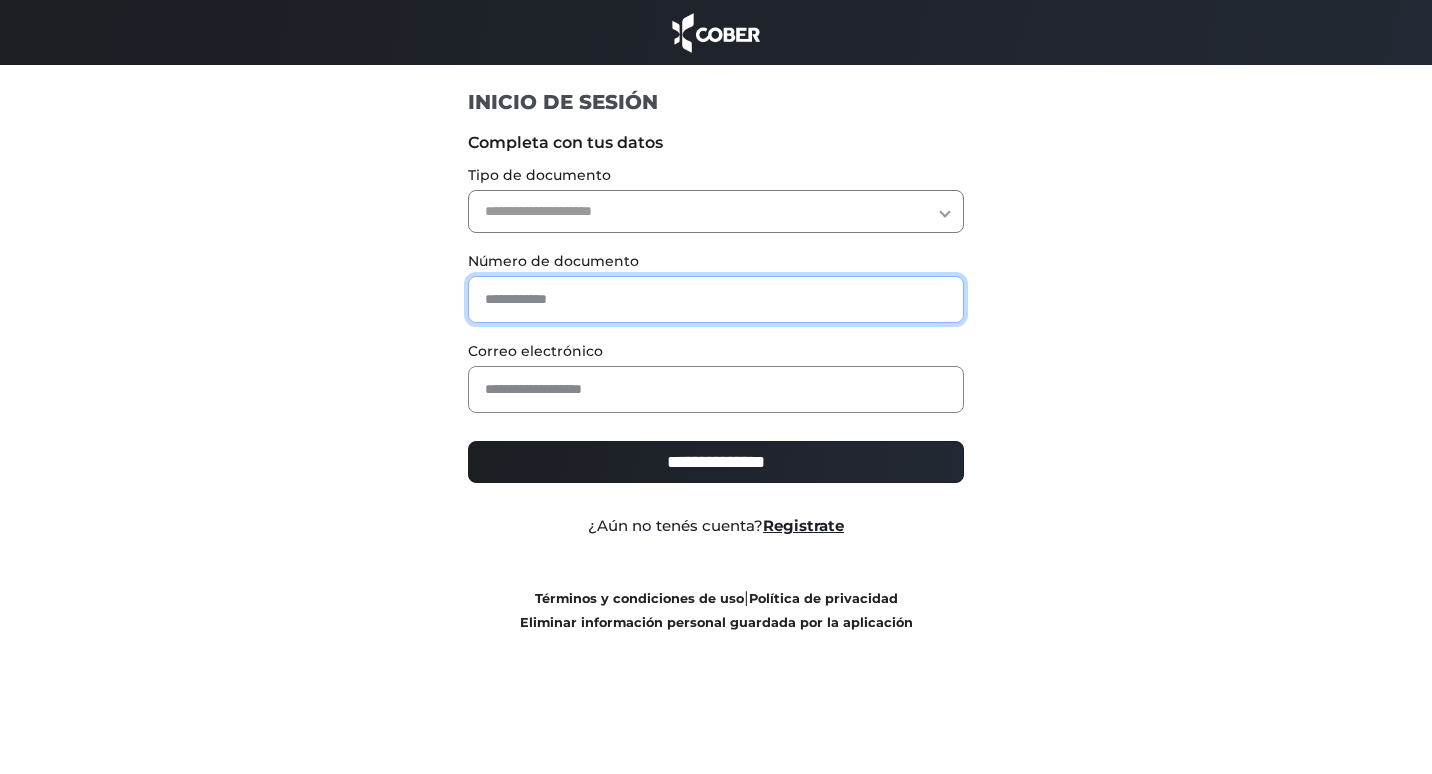 click at bounding box center (716, 299) 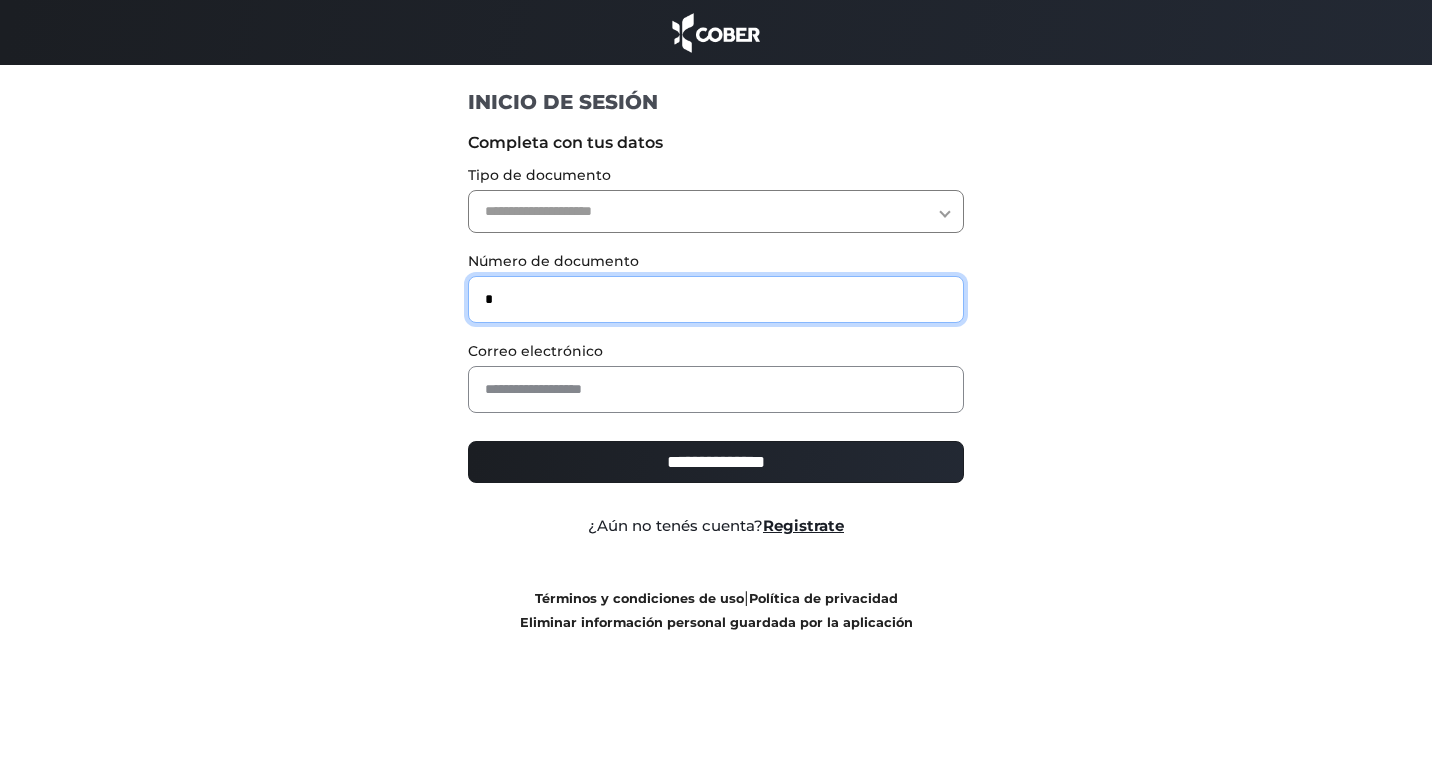 type on "*" 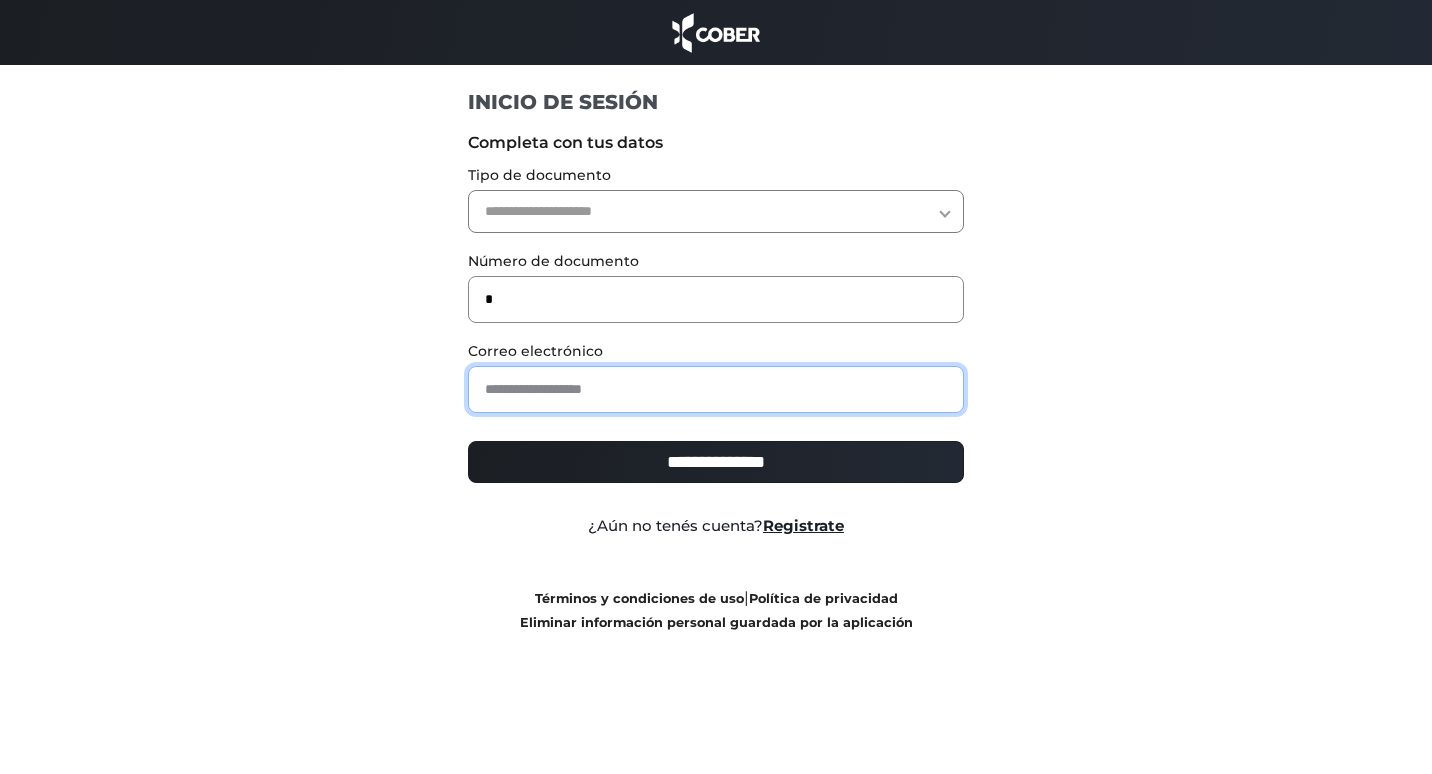 click at bounding box center [716, 389] 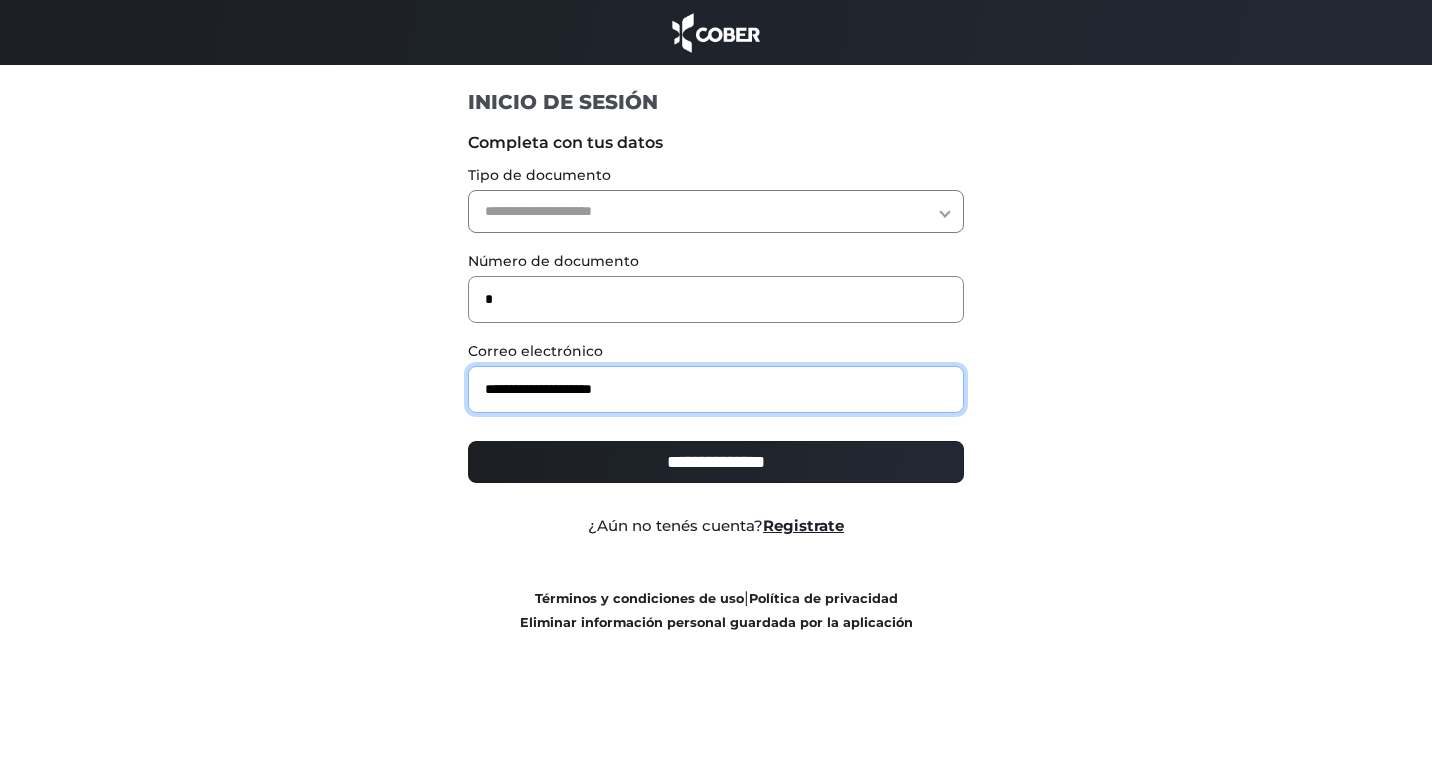 type on "**********" 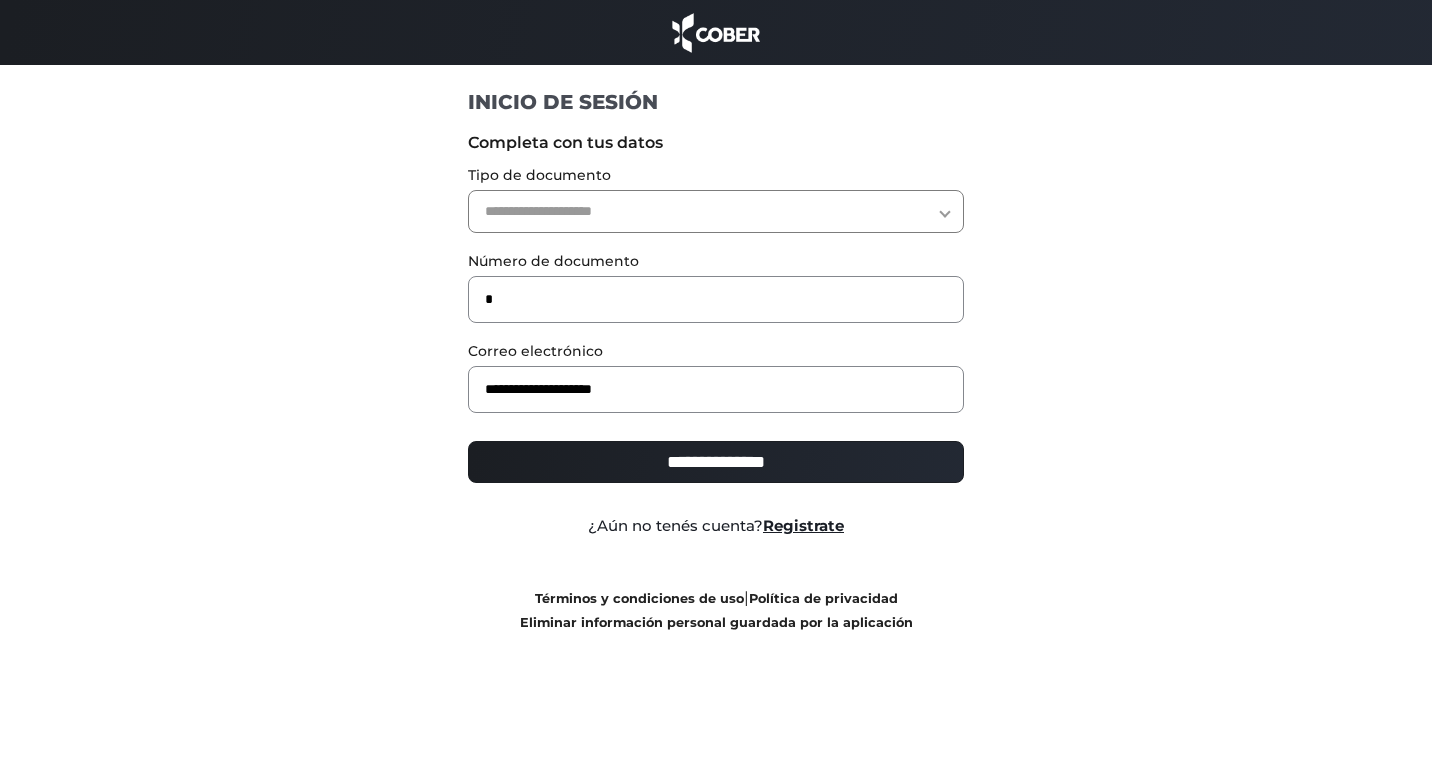 click on "**********" at bounding box center (716, 211) 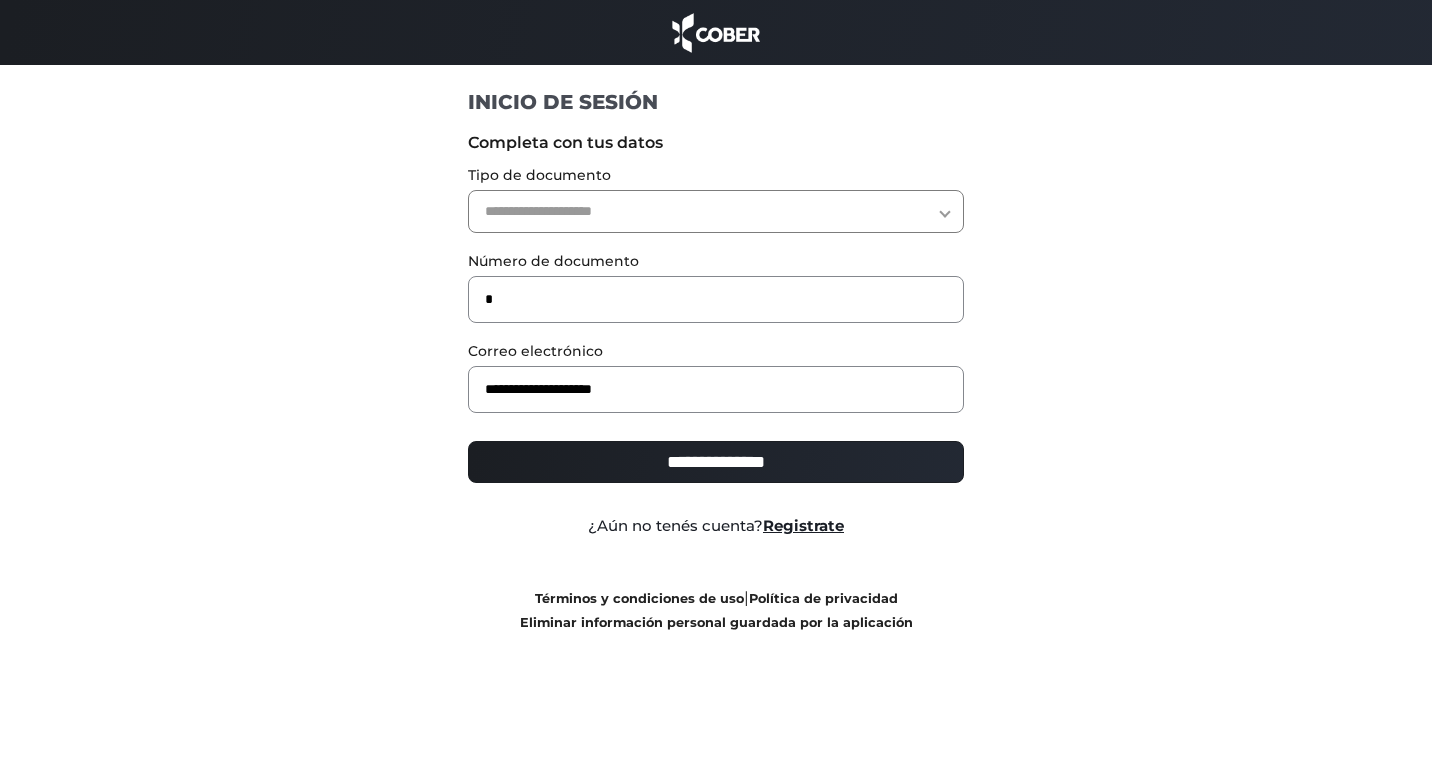 select on "***" 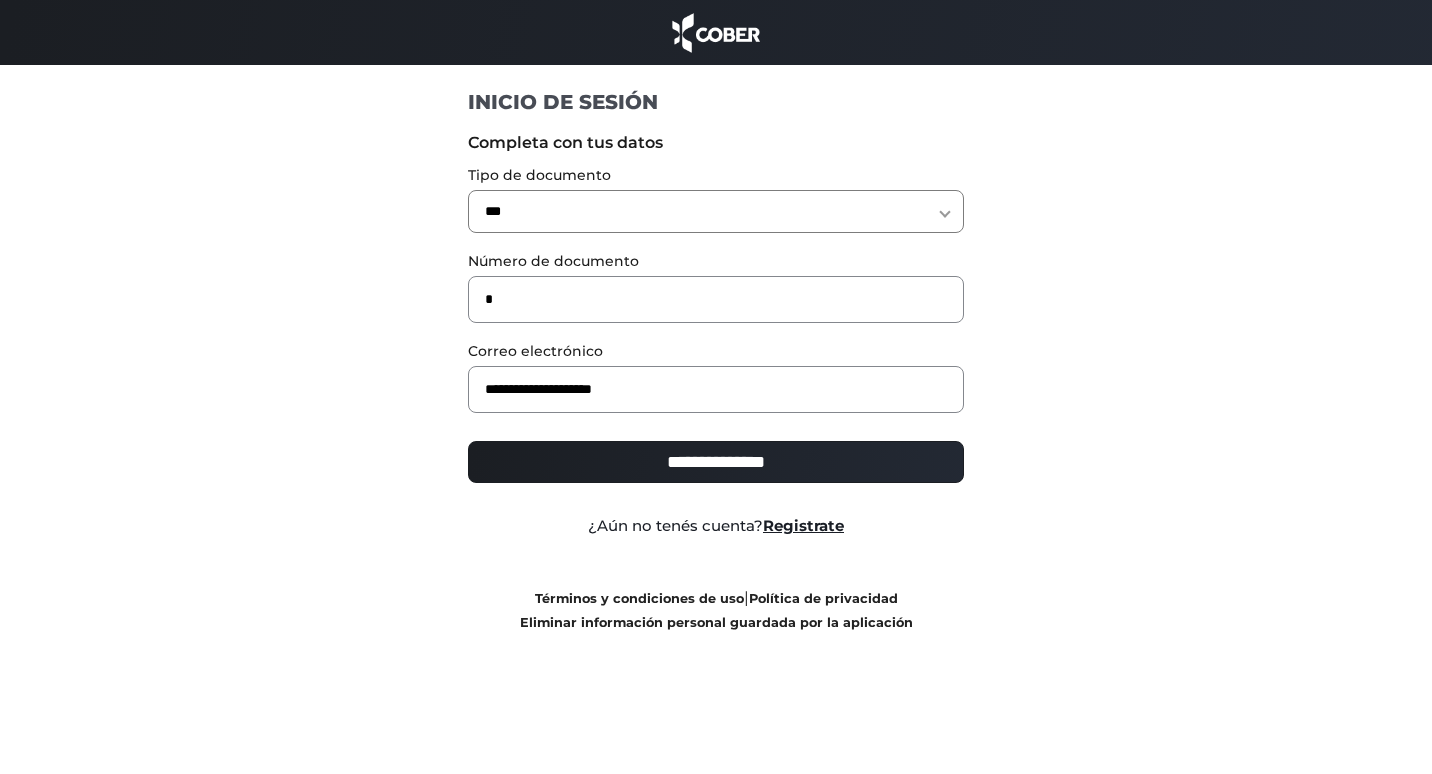 click on "**********" at bounding box center (716, 211) 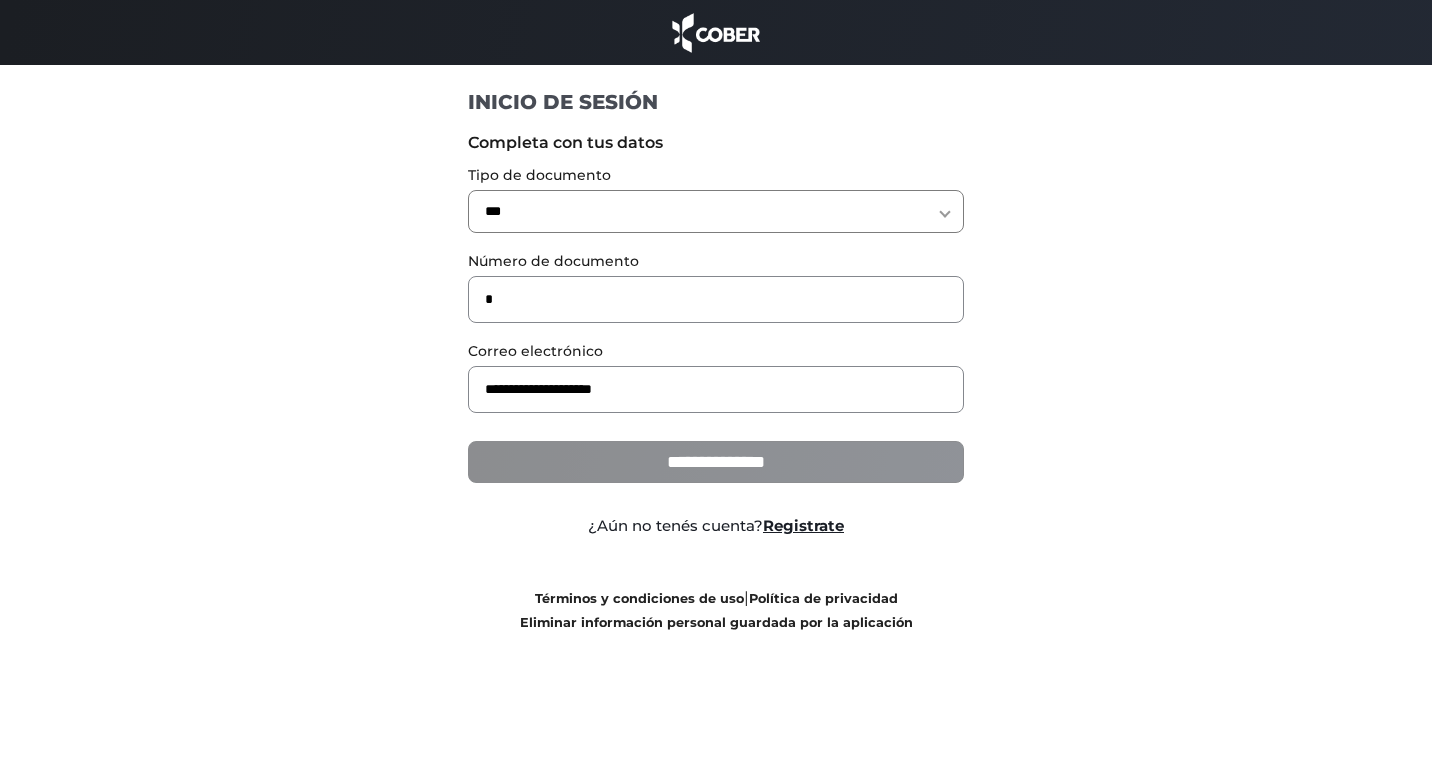 click on "**********" at bounding box center (716, 462) 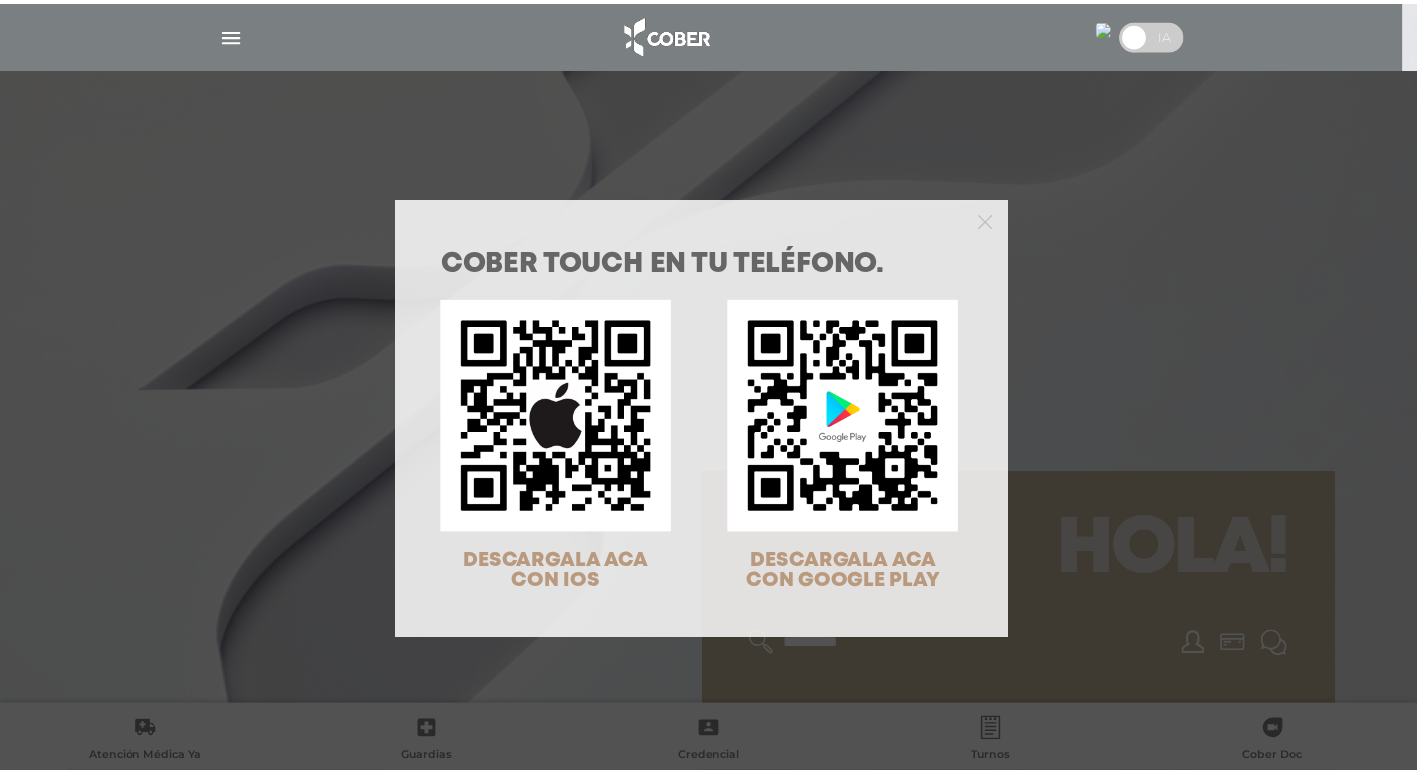 scroll, scrollTop: 0, scrollLeft: 0, axis: both 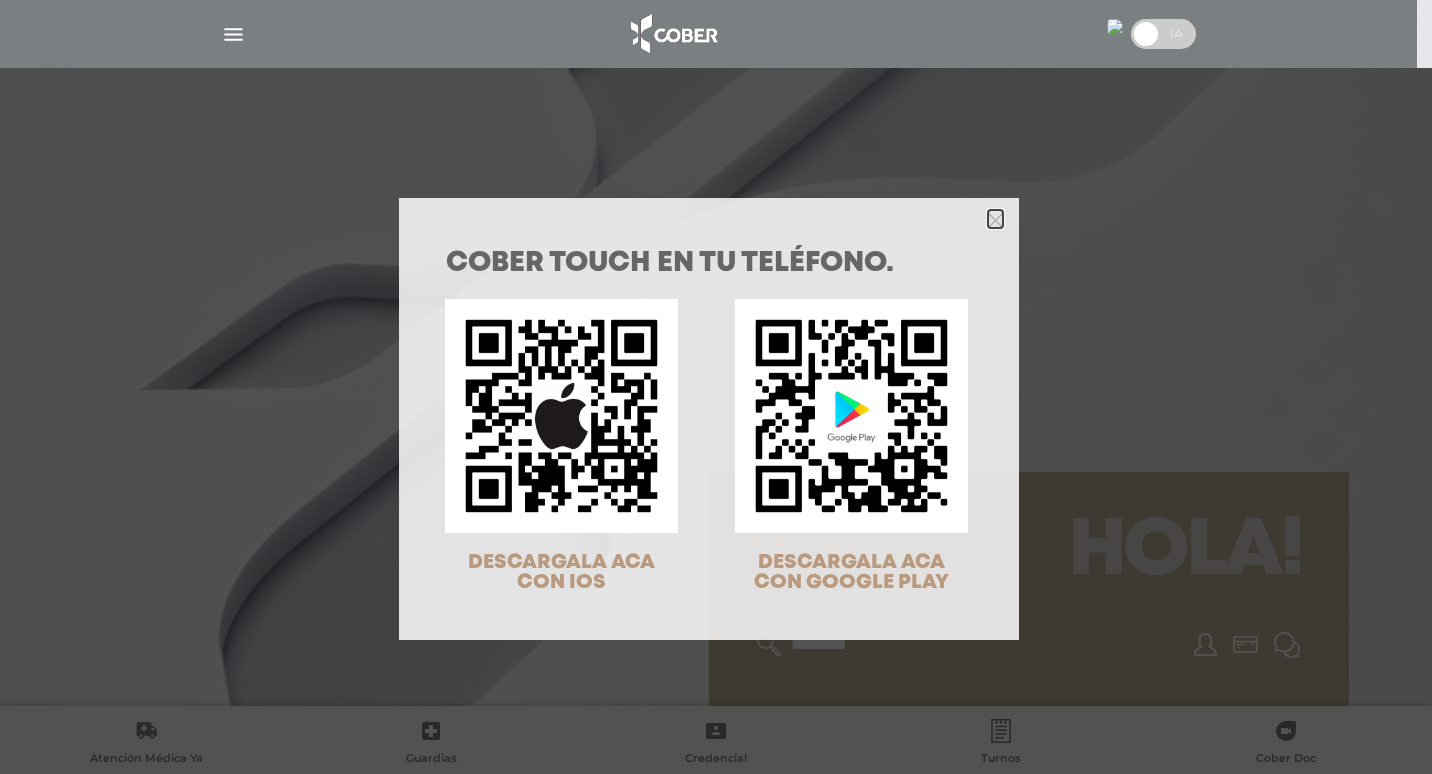 click 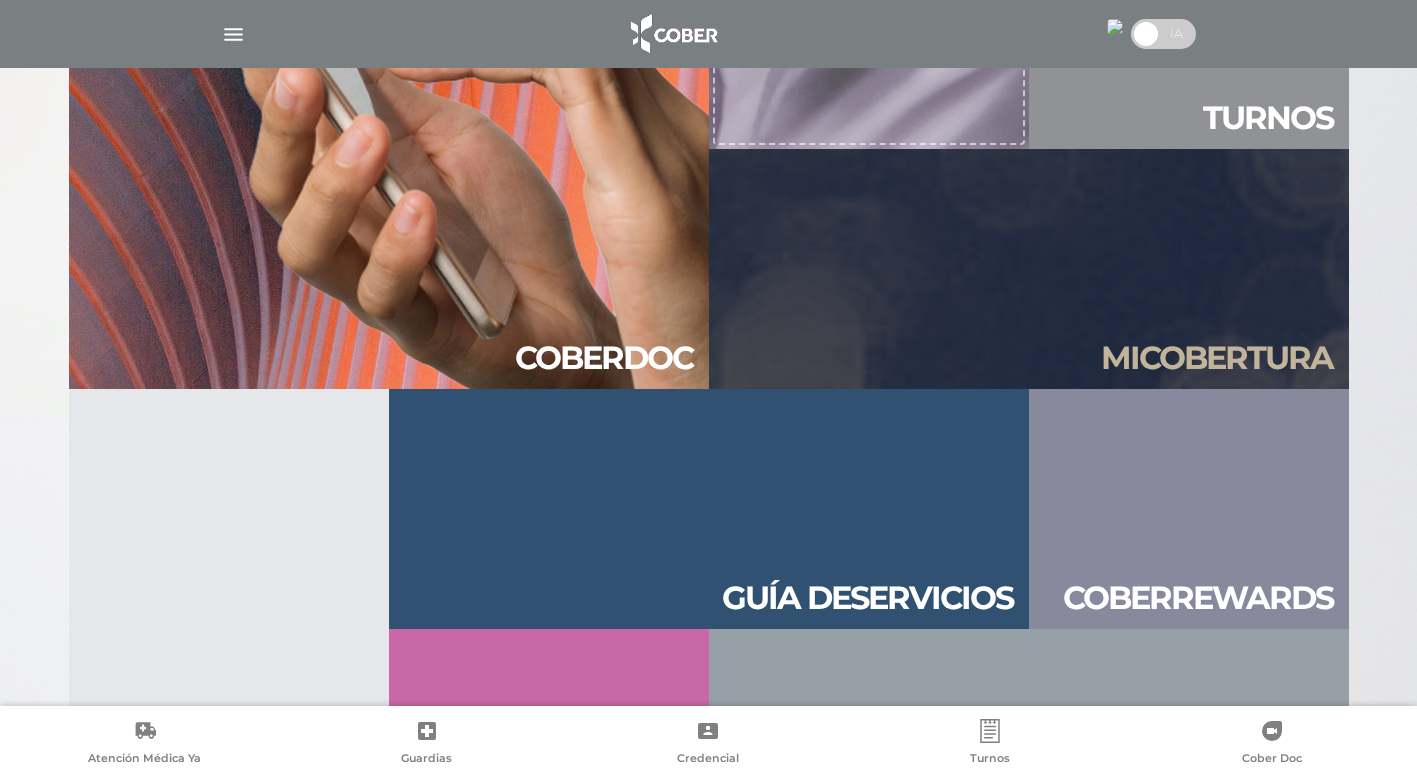 scroll, scrollTop: 2000, scrollLeft: 0, axis: vertical 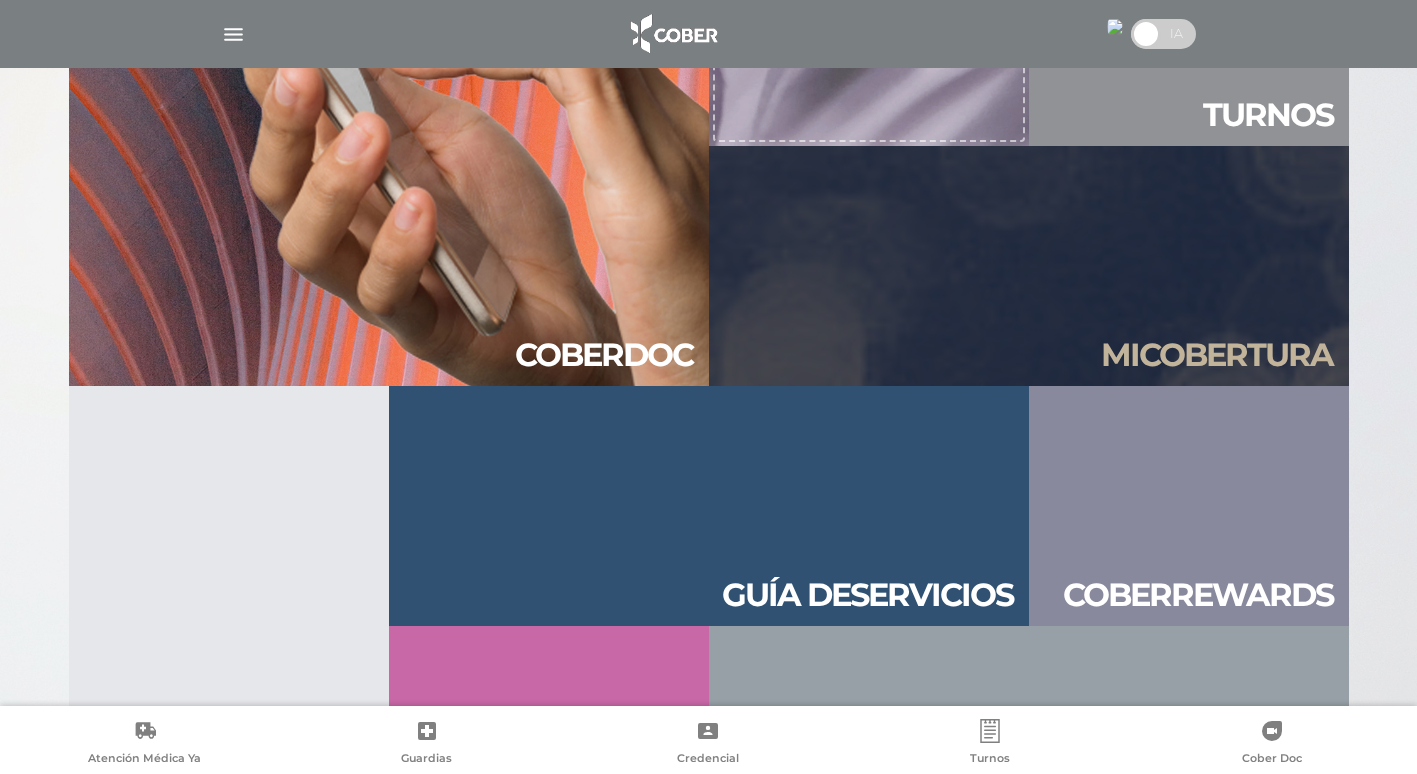 click at bounding box center (708, 387) 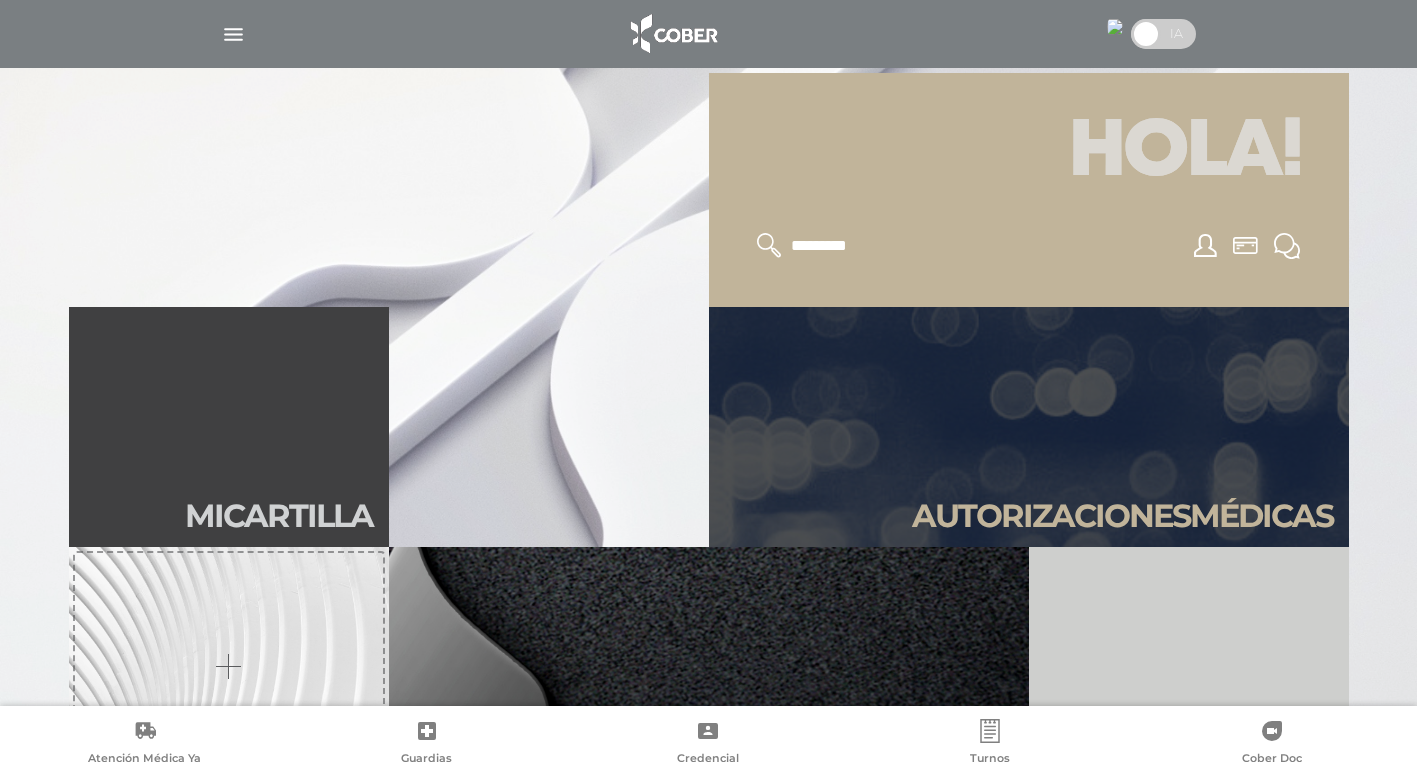 scroll, scrollTop: 300, scrollLeft: 0, axis: vertical 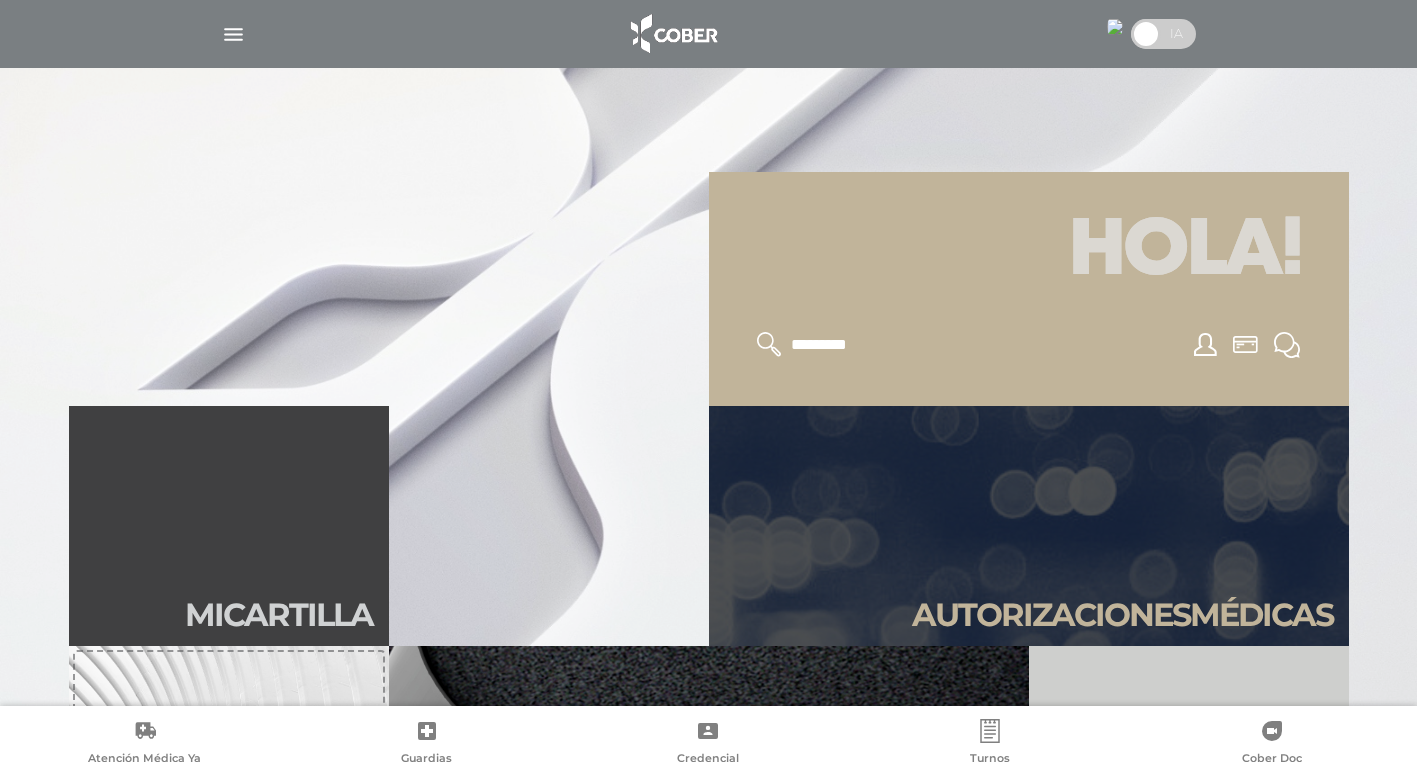click at bounding box center [1163, 34] 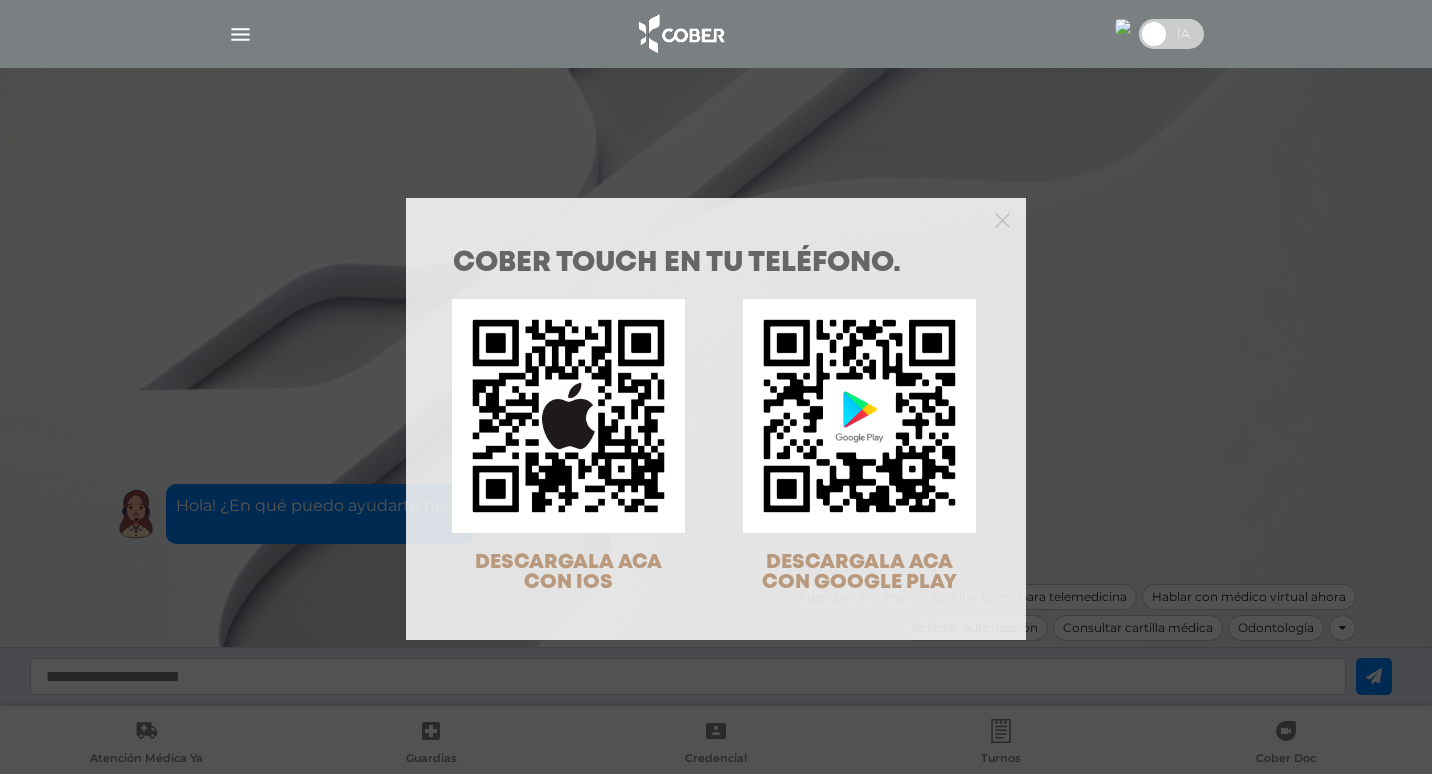 scroll, scrollTop: 0, scrollLeft: 0, axis: both 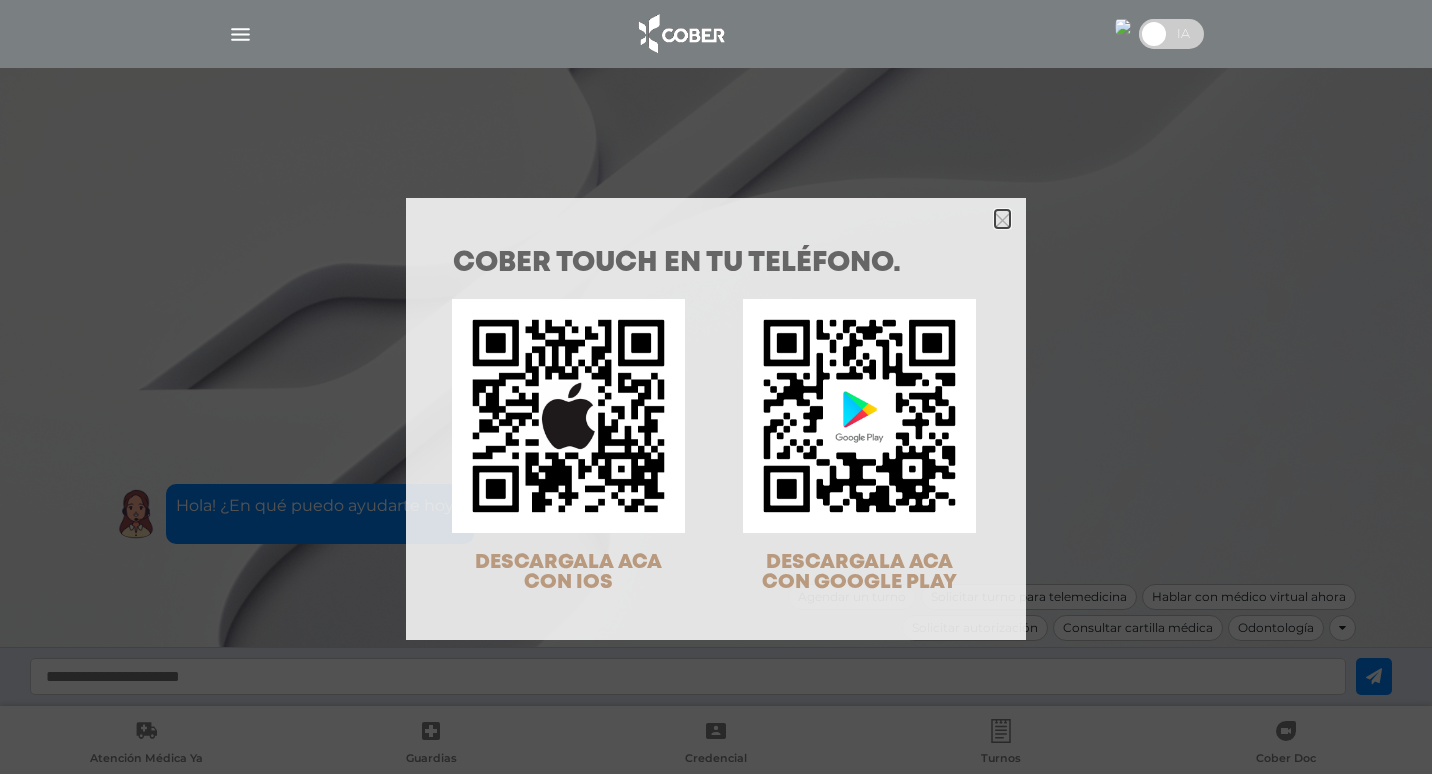 click 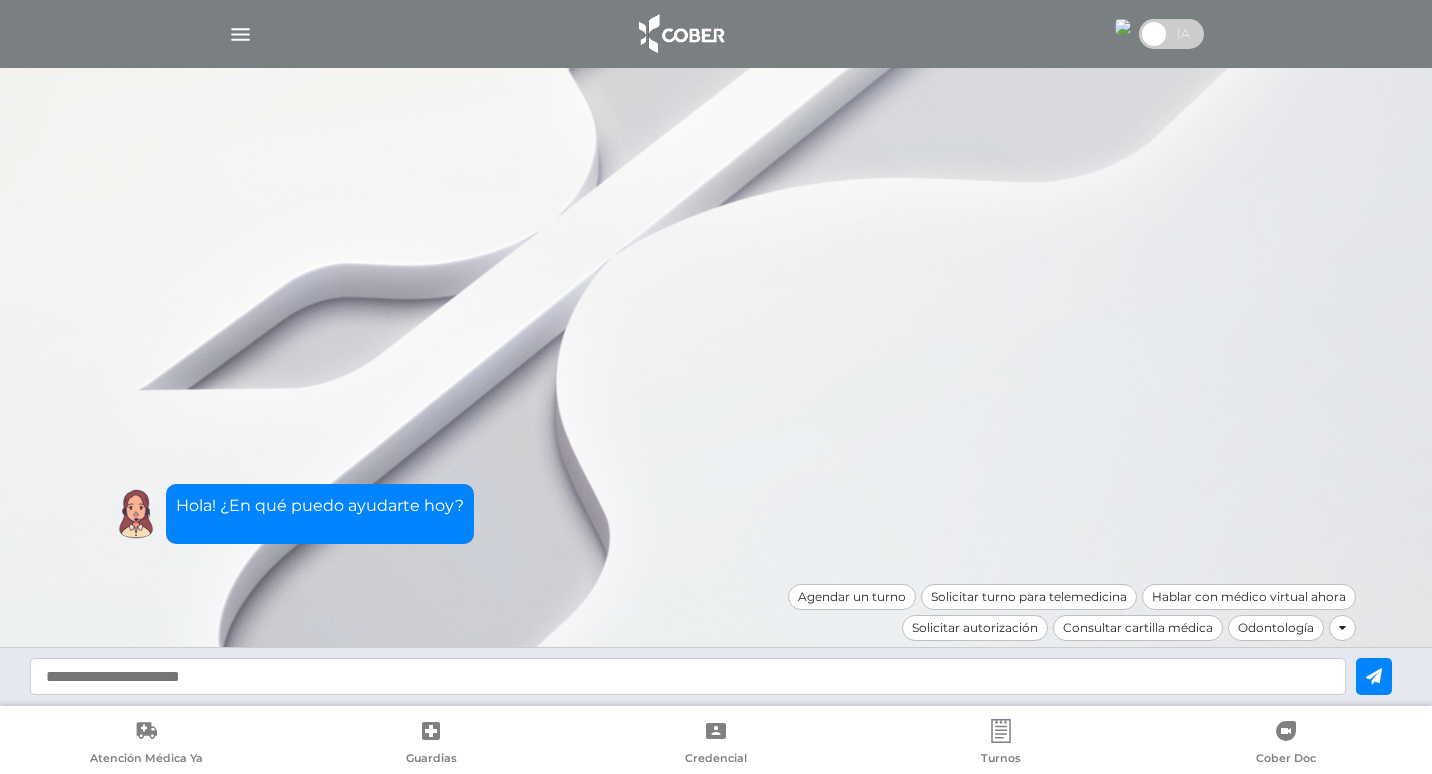 click at bounding box center [716, 387] 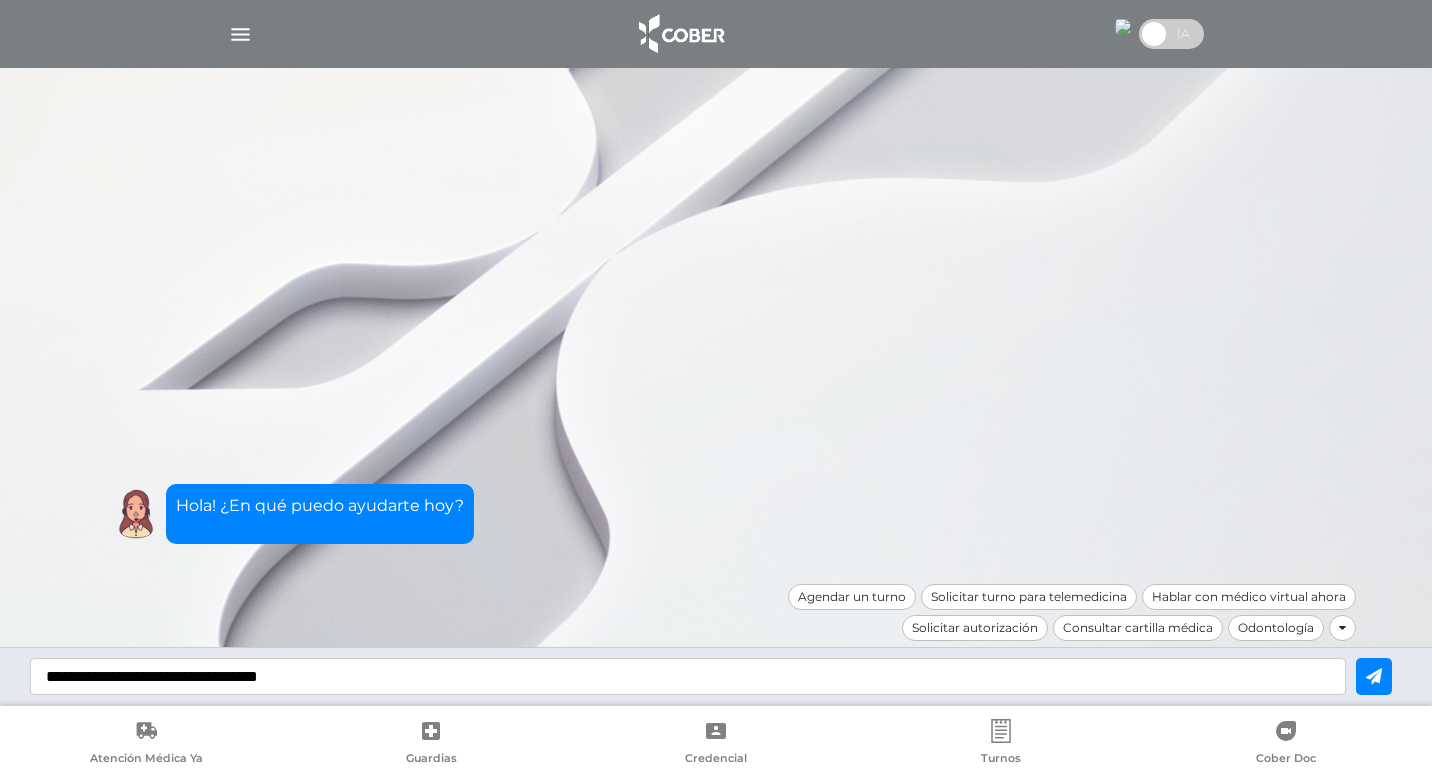 type on "**********" 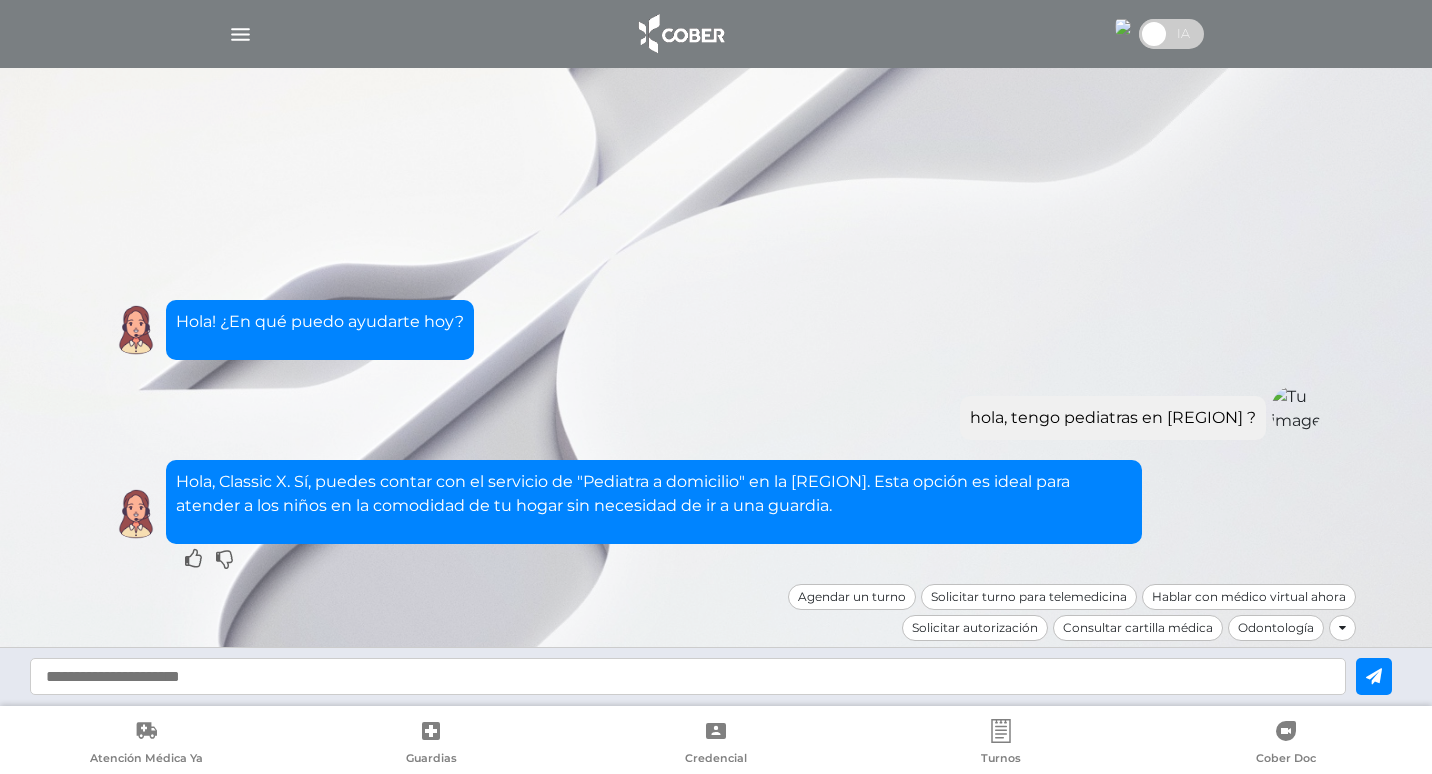click at bounding box center (688, 676) 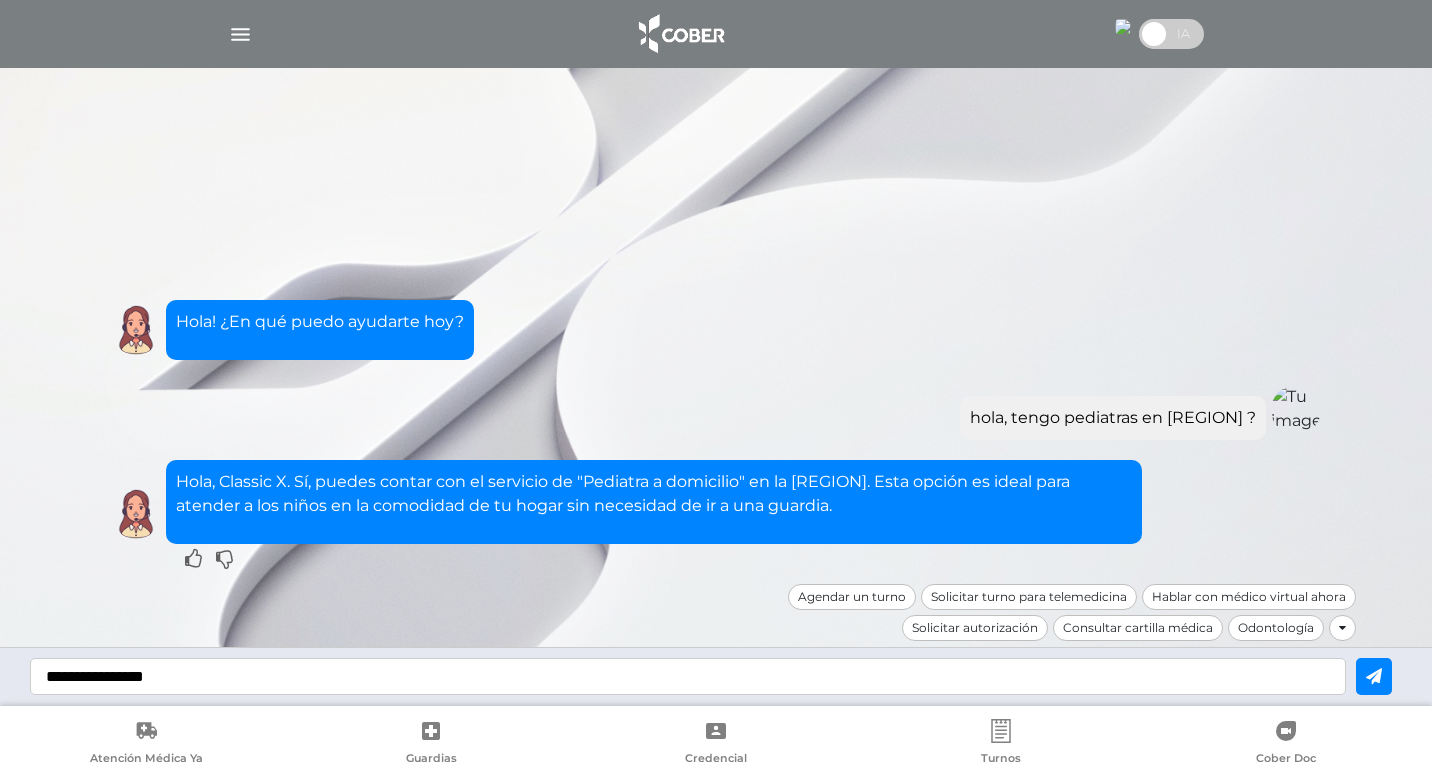 type on "**********" 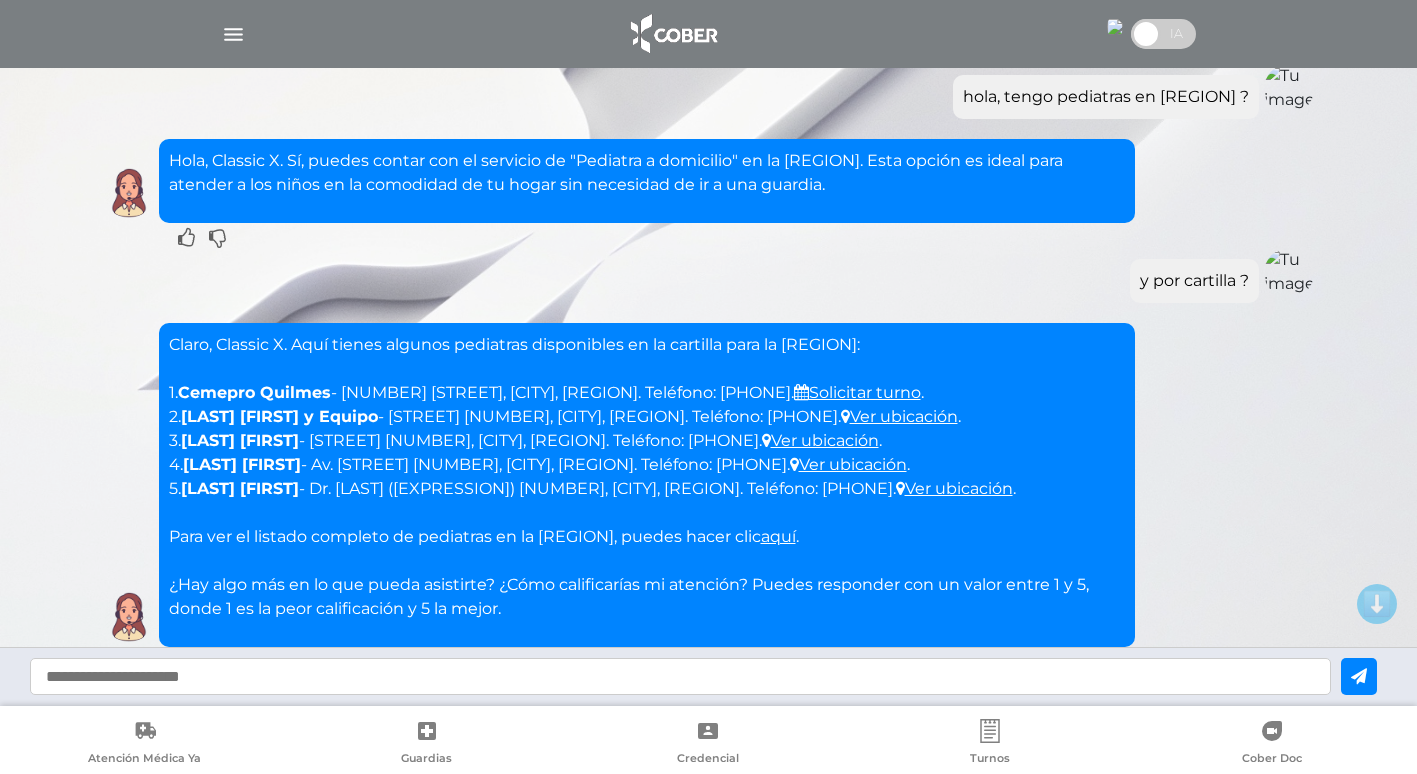 scroll, scrollTop: 213, scrollLeft: 0, axis: vertical 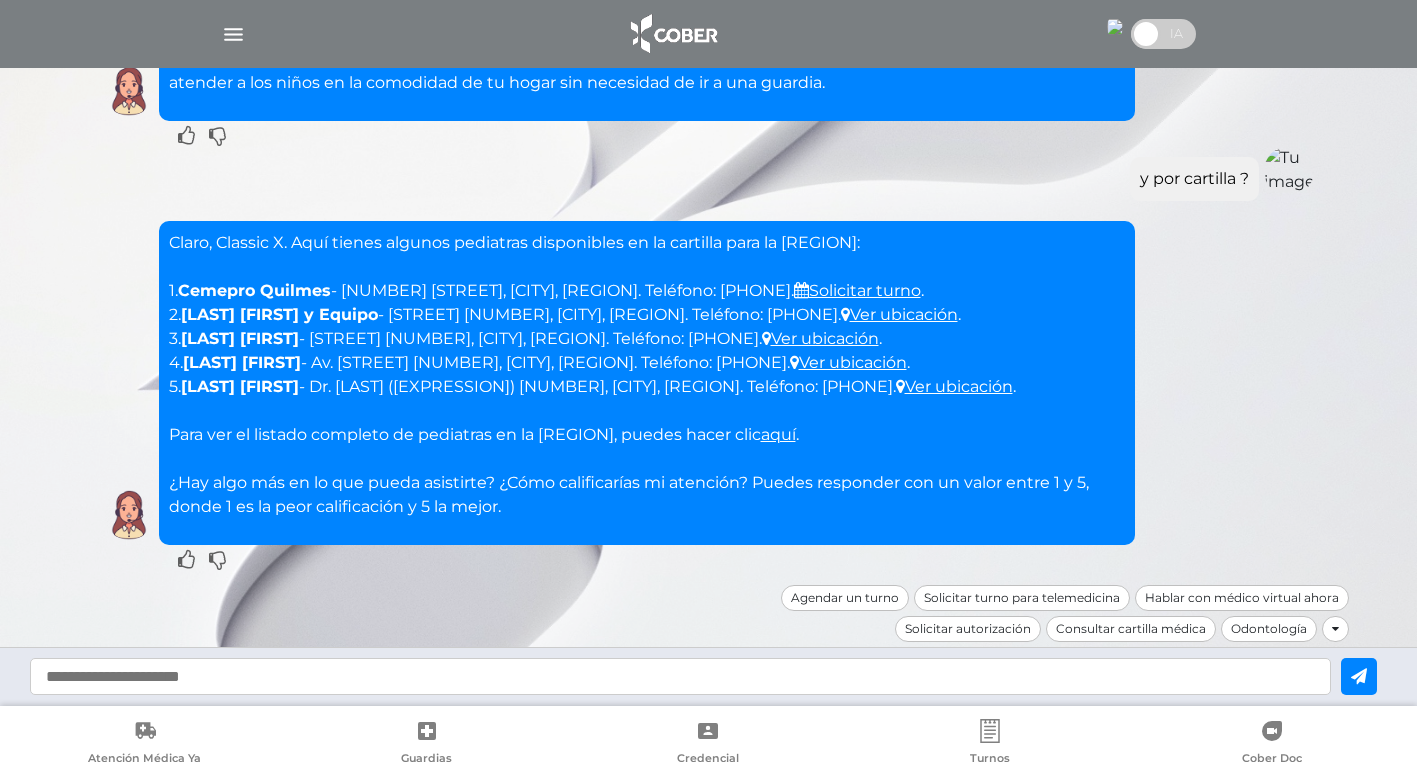 click at bounding box center [1163, 34] 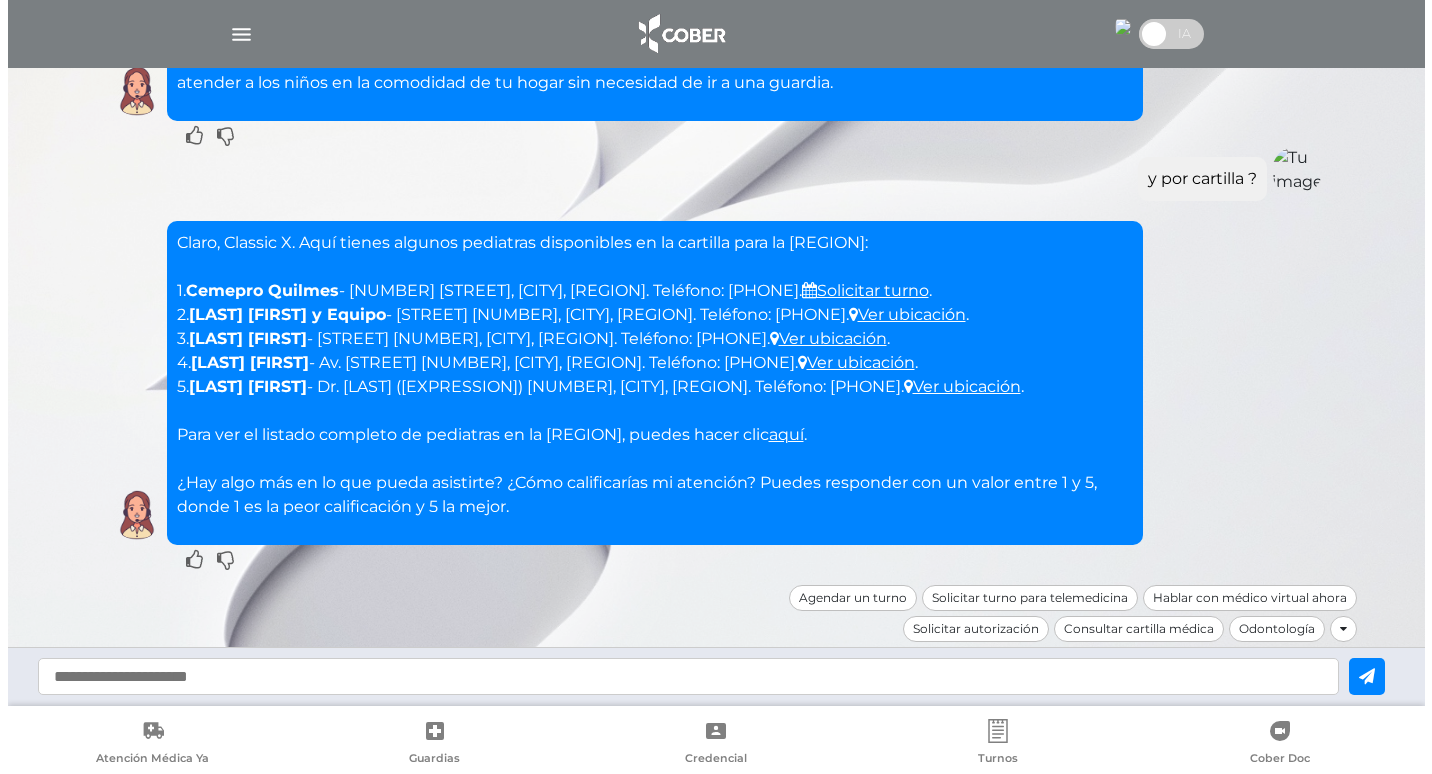 scroll, scrollTop: 0, scrollLeft: 0, axis: both 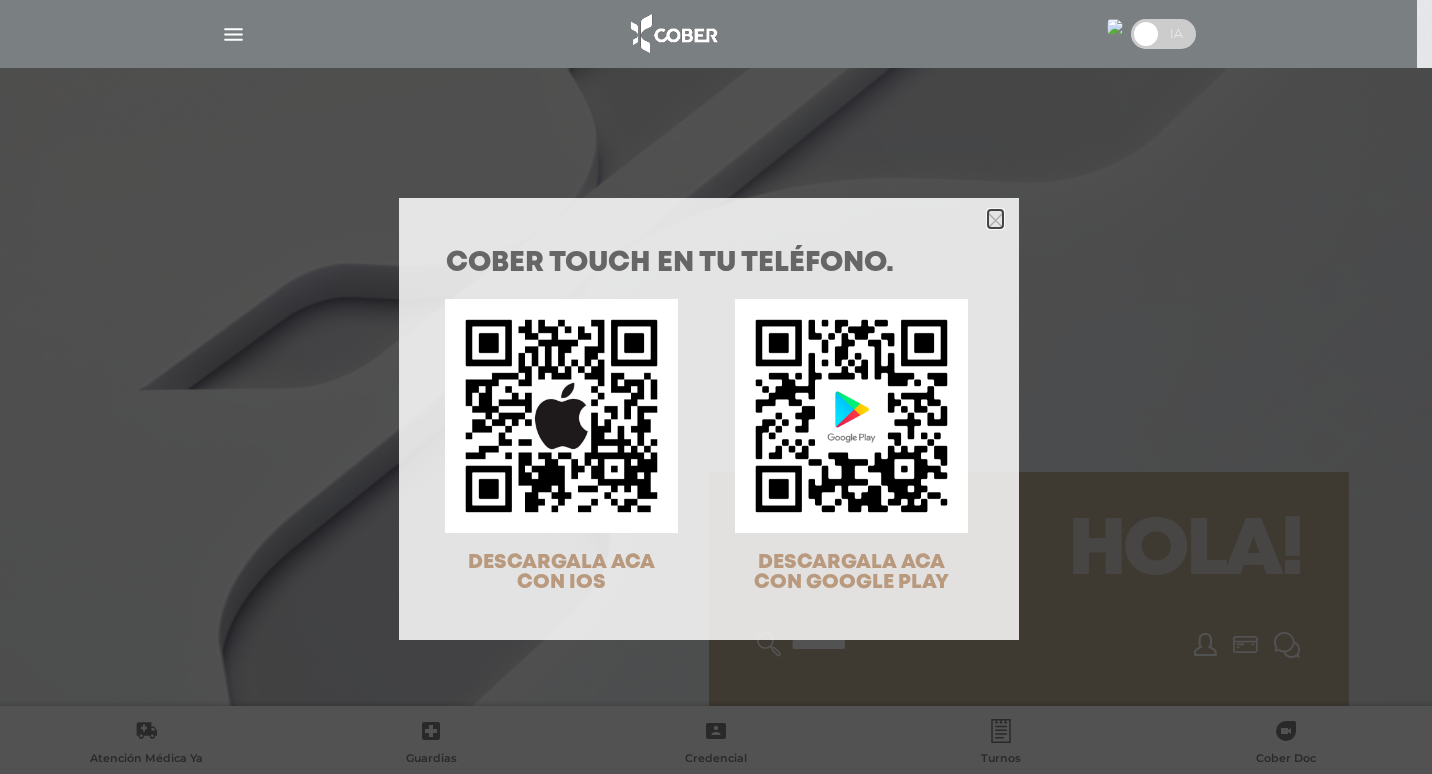 click 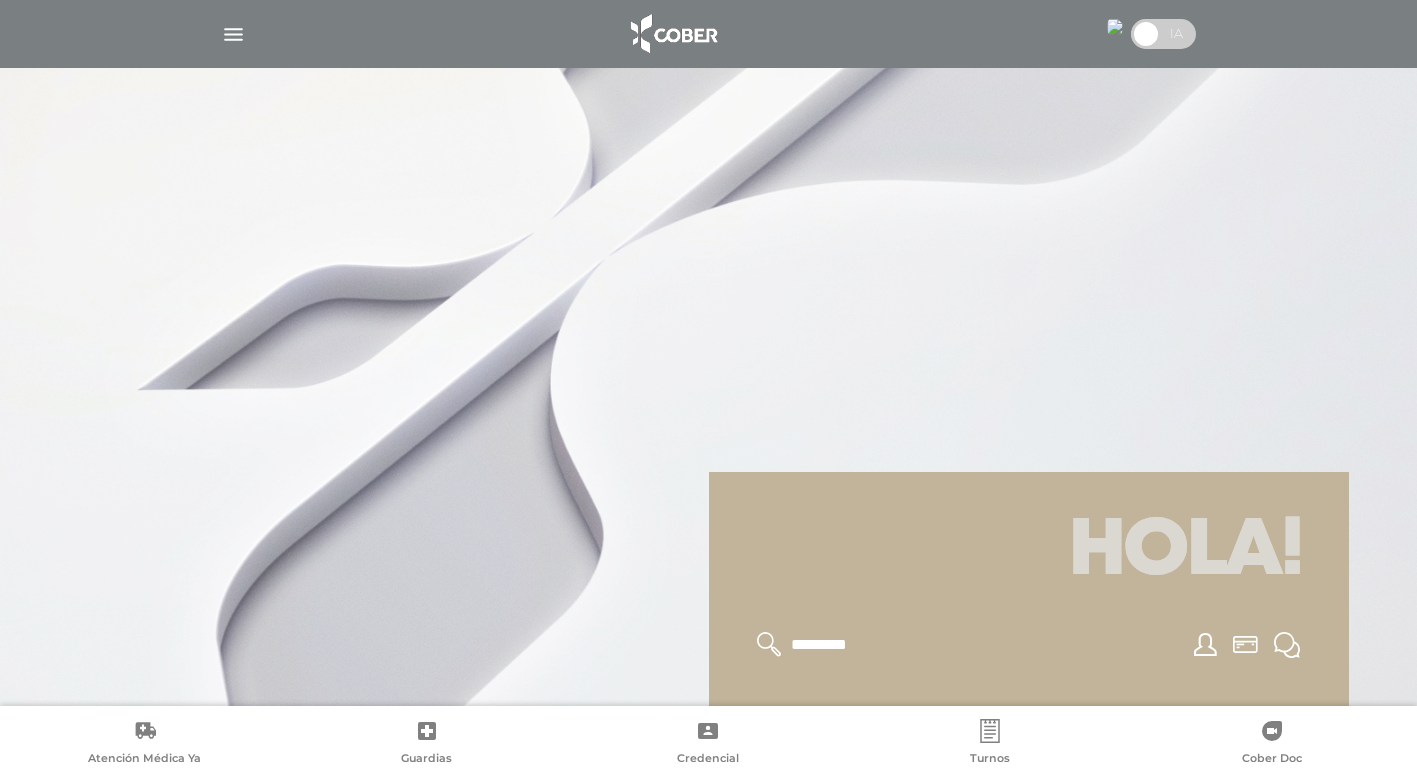 click at bounding box center [233, 34] 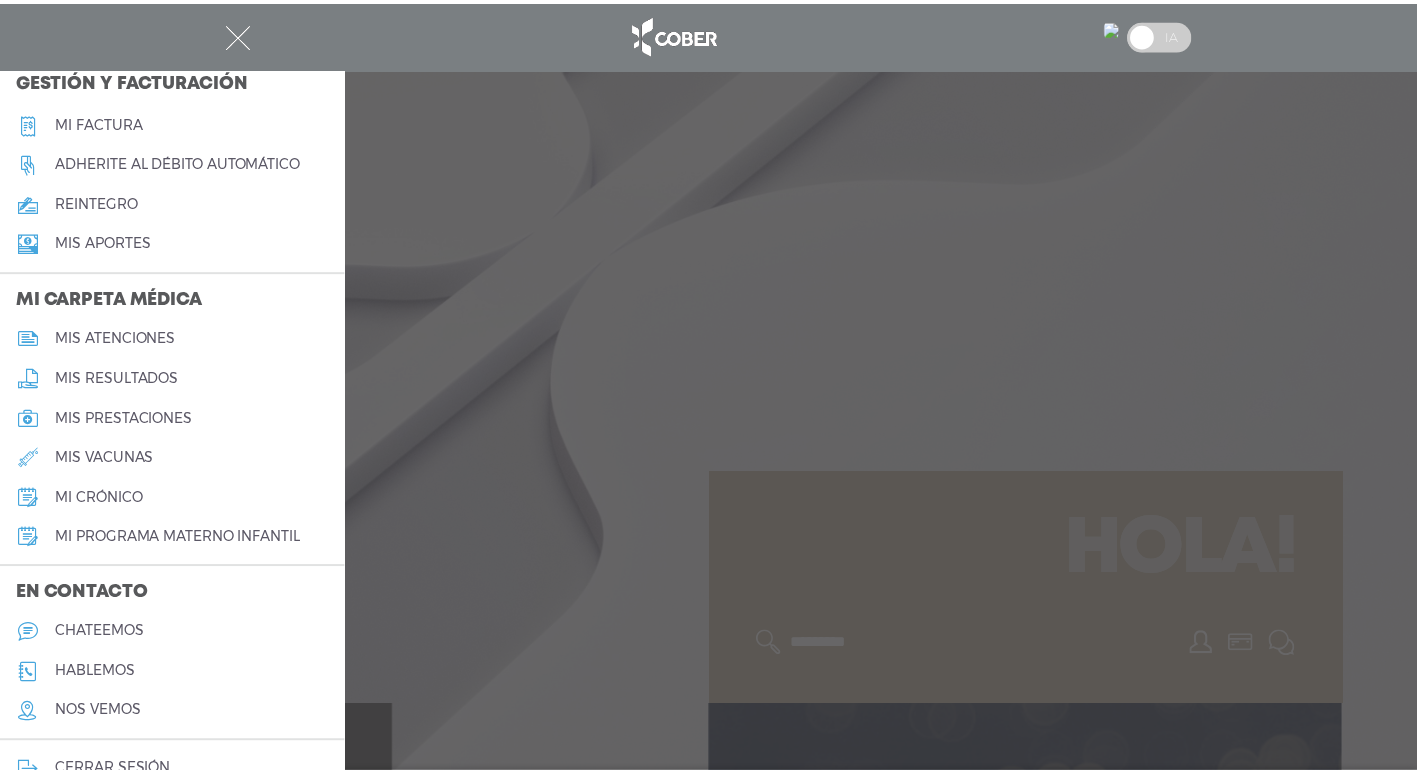 scroll, scrollTop: 769, scrollLeft: 0, axis: vertical 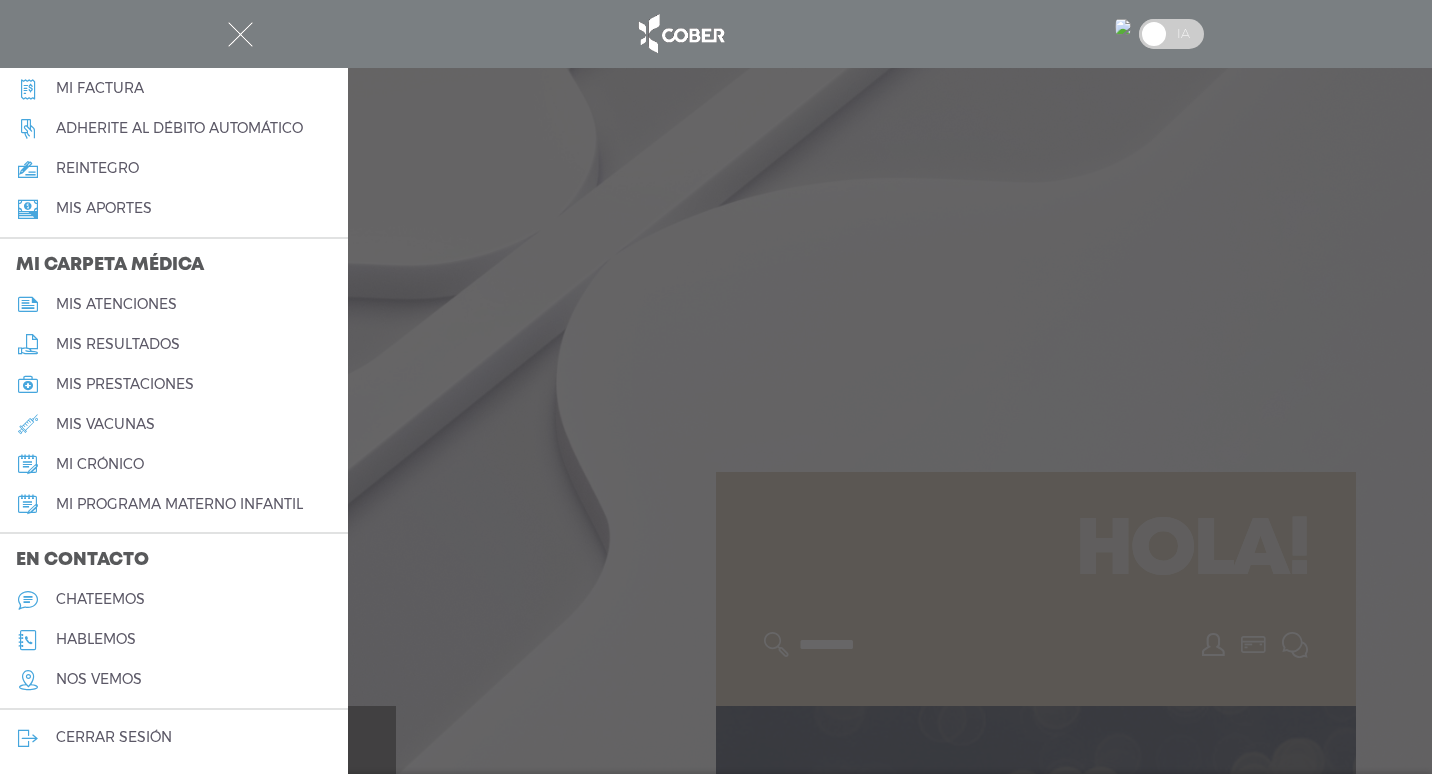 click on "cerrar sesión" at bounding box center [114, 737] 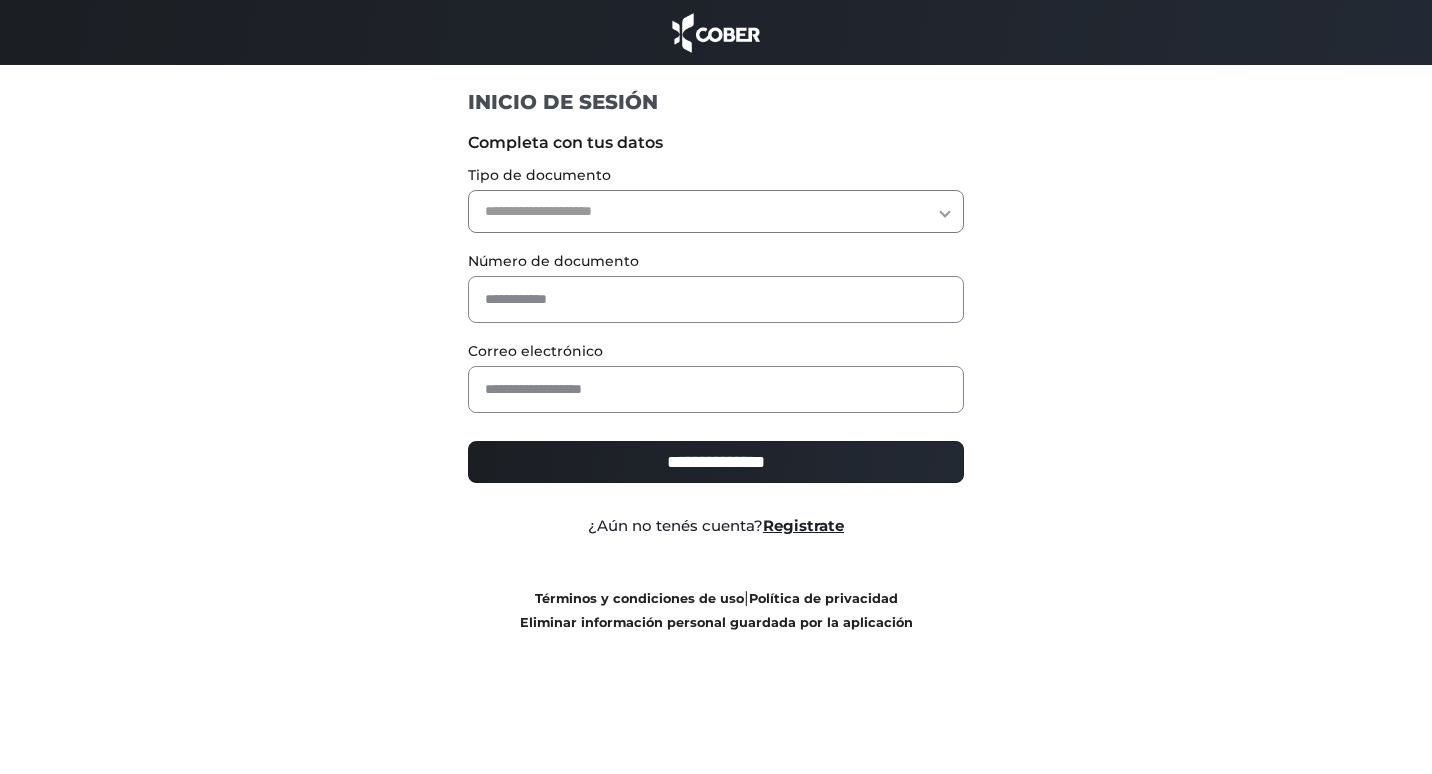 scroll, scrollTop: 0, scrollLeft: 0, axis: both 